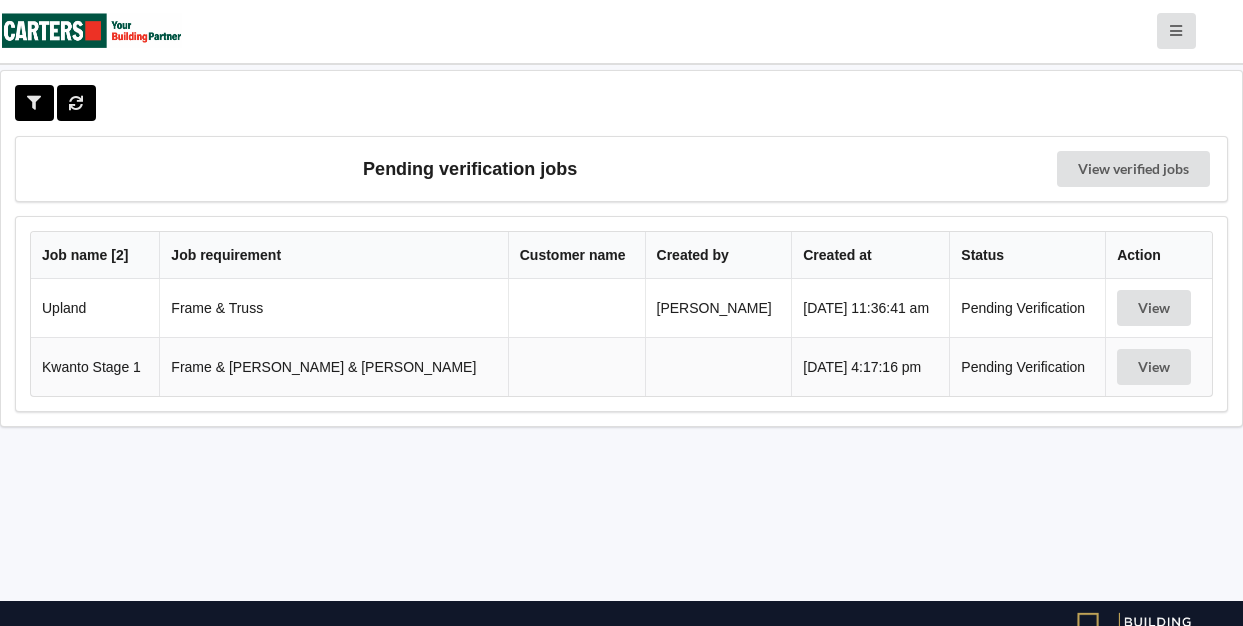 scroll, scrollTop: 0, scrollLeft: 0, axis: both 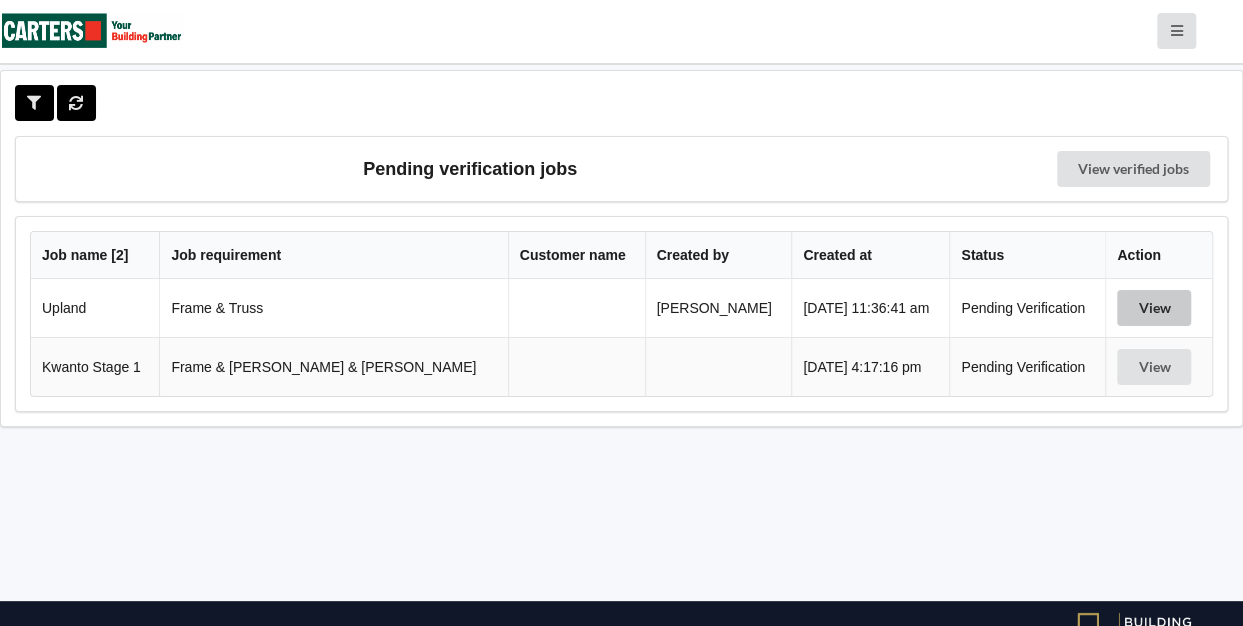 click on "View" at bounding box center (1154, 308) 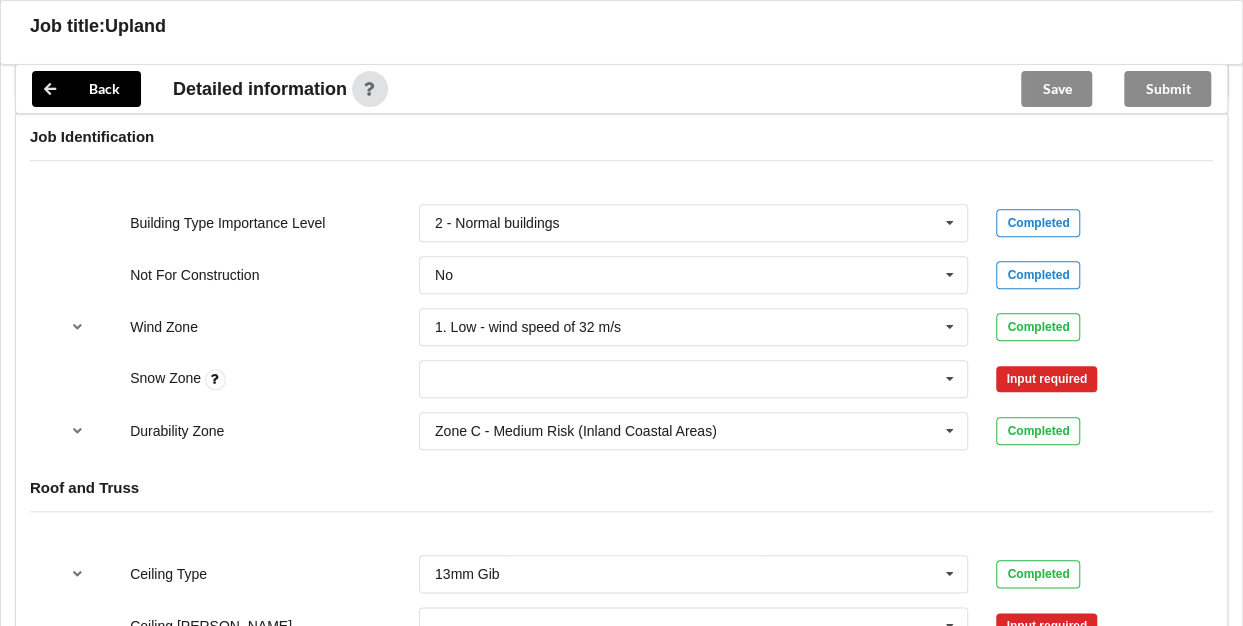 scroll, scrollTop: 829, scrollLeft: 0, axis: vertical 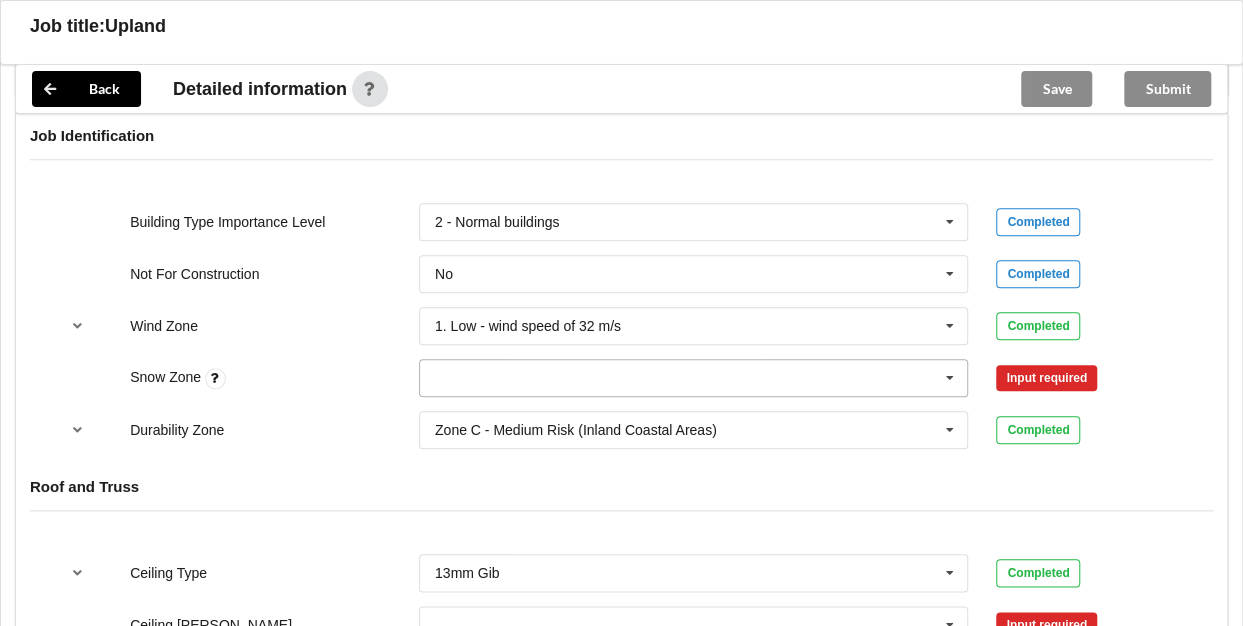 click at bounding box center [950, 378] 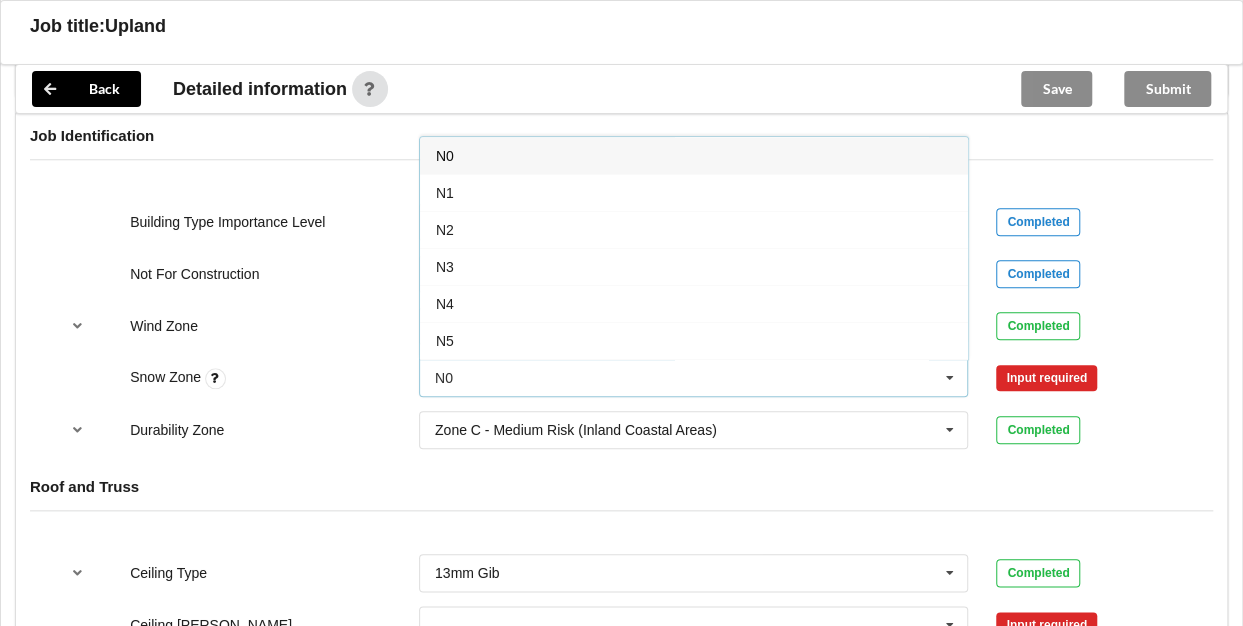 click on "N0" at bounding box center [694, 155] 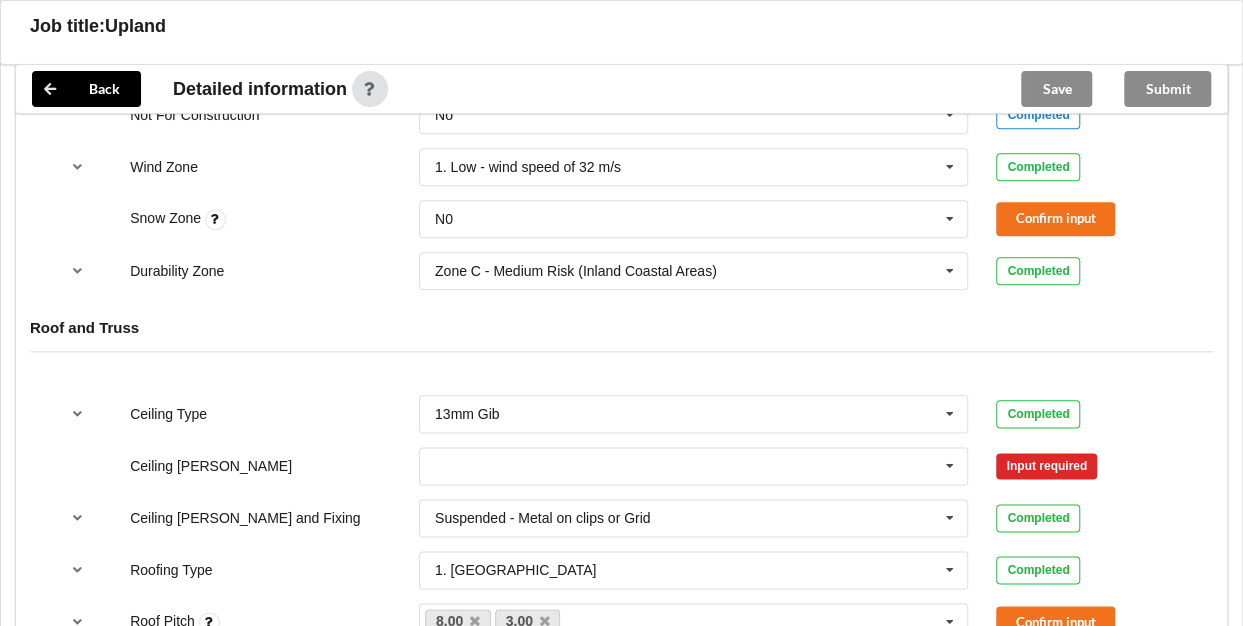 scroll, scrollTop: 1003, scrollLeft: 0, axis: vertical 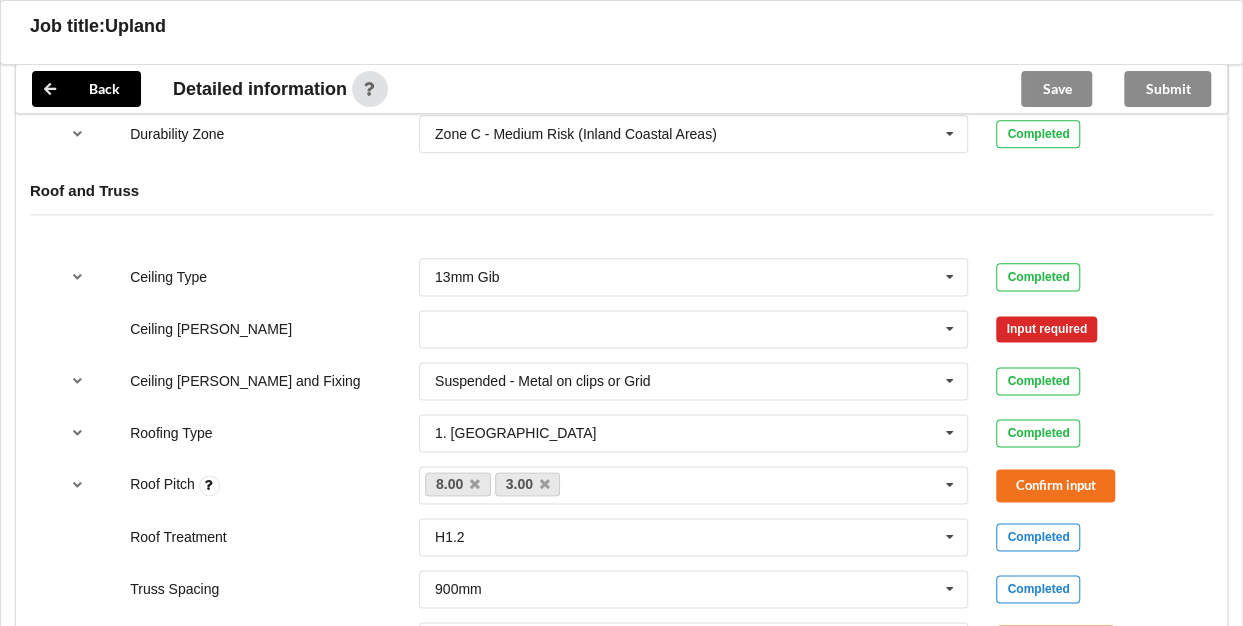 click on "Suspended - Metal on clips or Grid Direct Fixed Metal Direct Fixed Timber Not Required See Job Notes Suspended - Metal on clips or Grid" at bounding box center (694, 381) 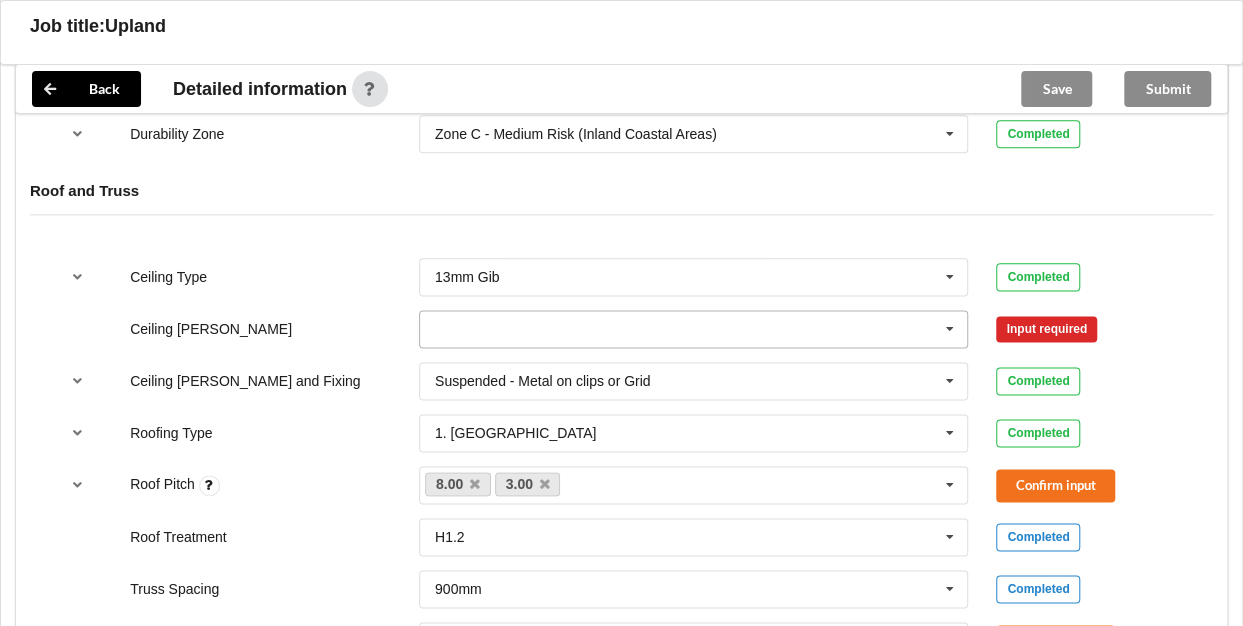 click at bounding box center (695, 329) 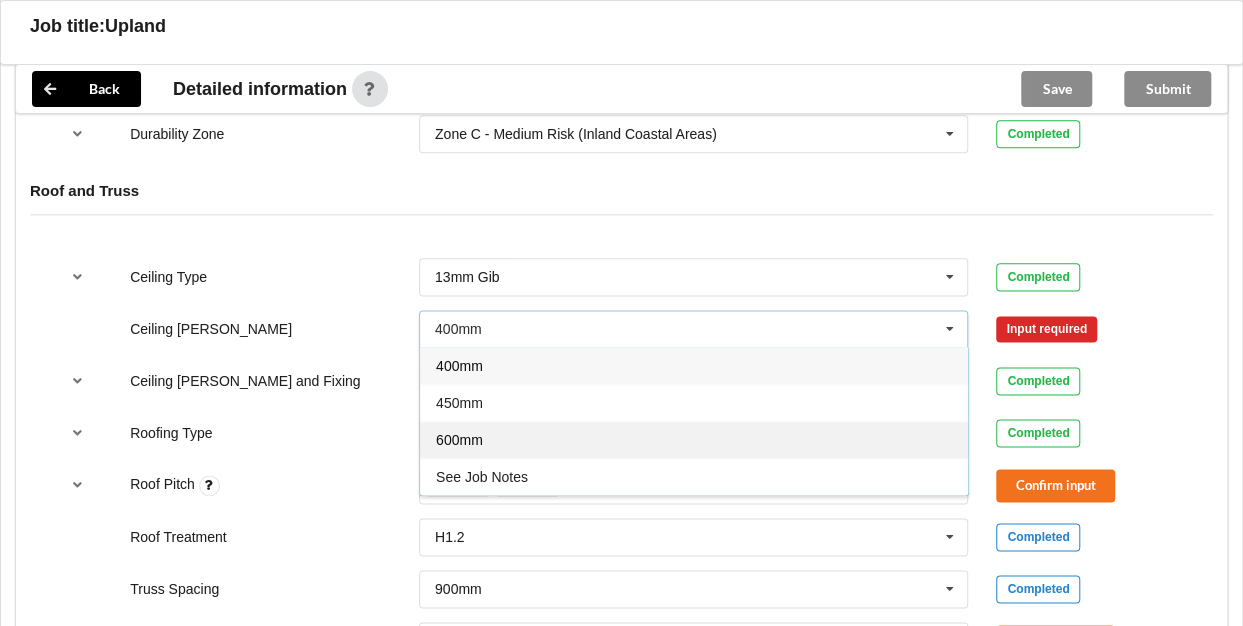 click on "600mm" at bounding box center (694, 439) 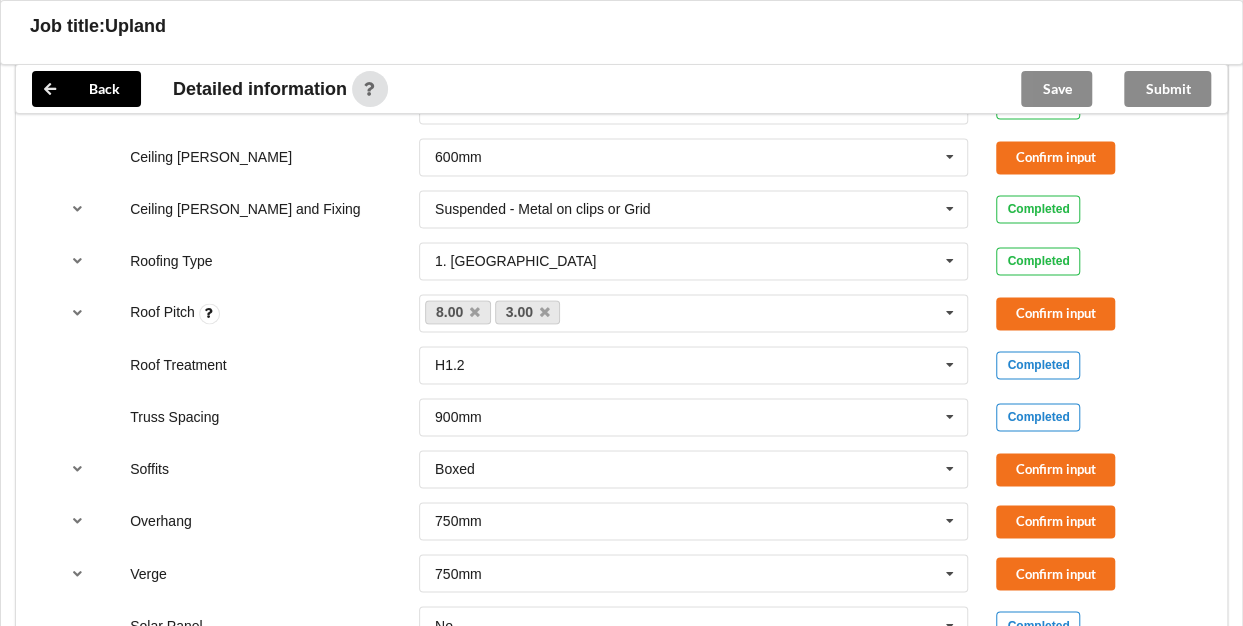 scroll, scrollTop: 1299, scrollLeft: 0, axis: vertical 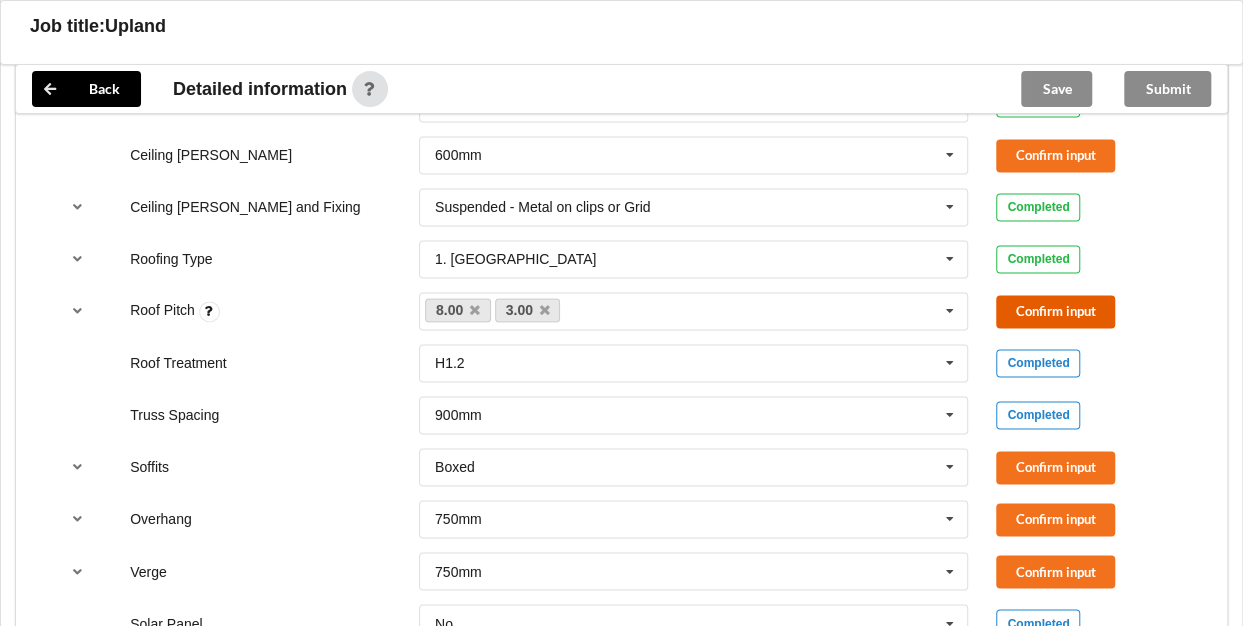 click on "Confirm input" at bounding box center (1055, 311) 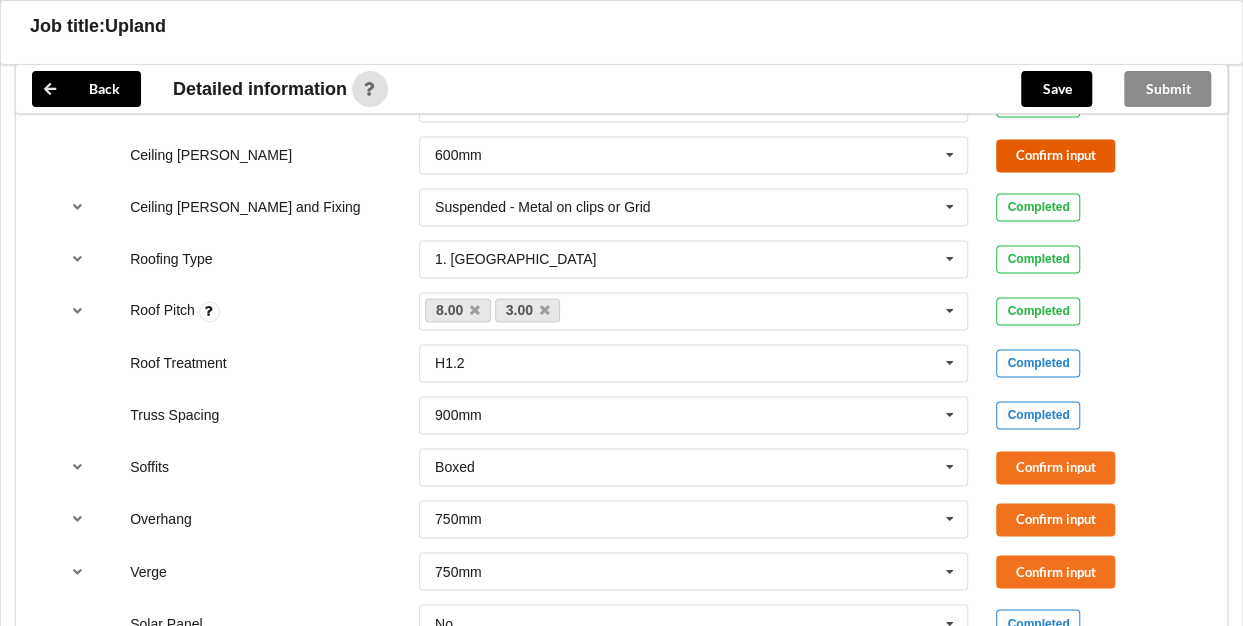 click on "Confirm input" at bounding box center [1055, 155] 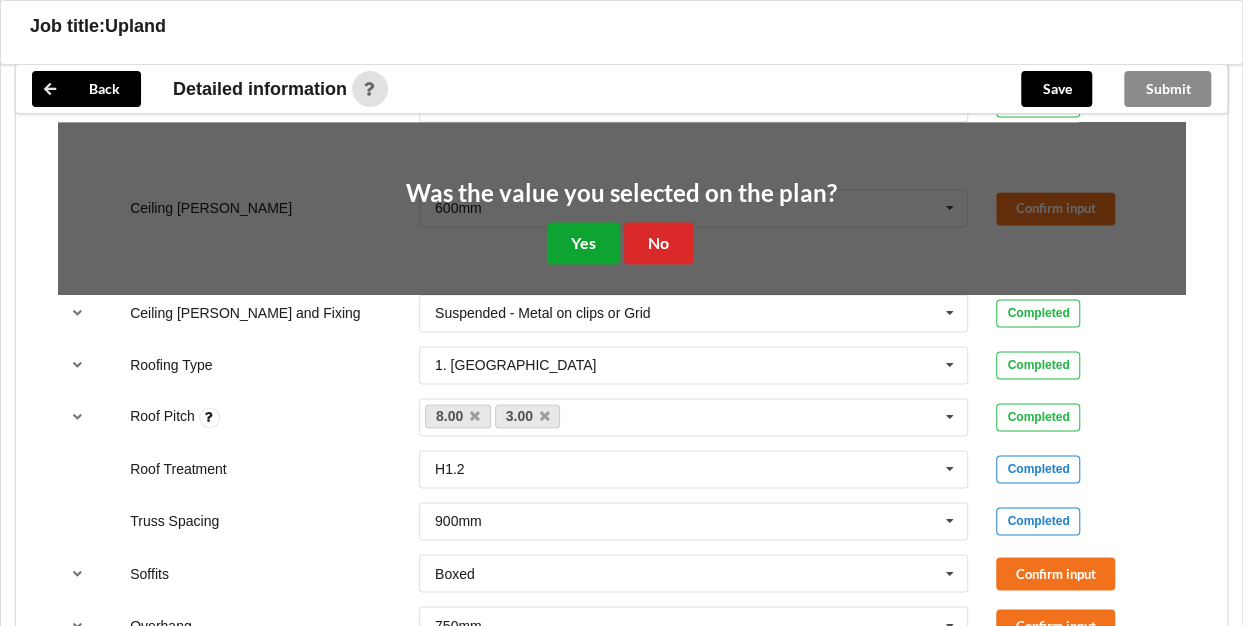 click on "Yes" at bounding box center [583, 242] 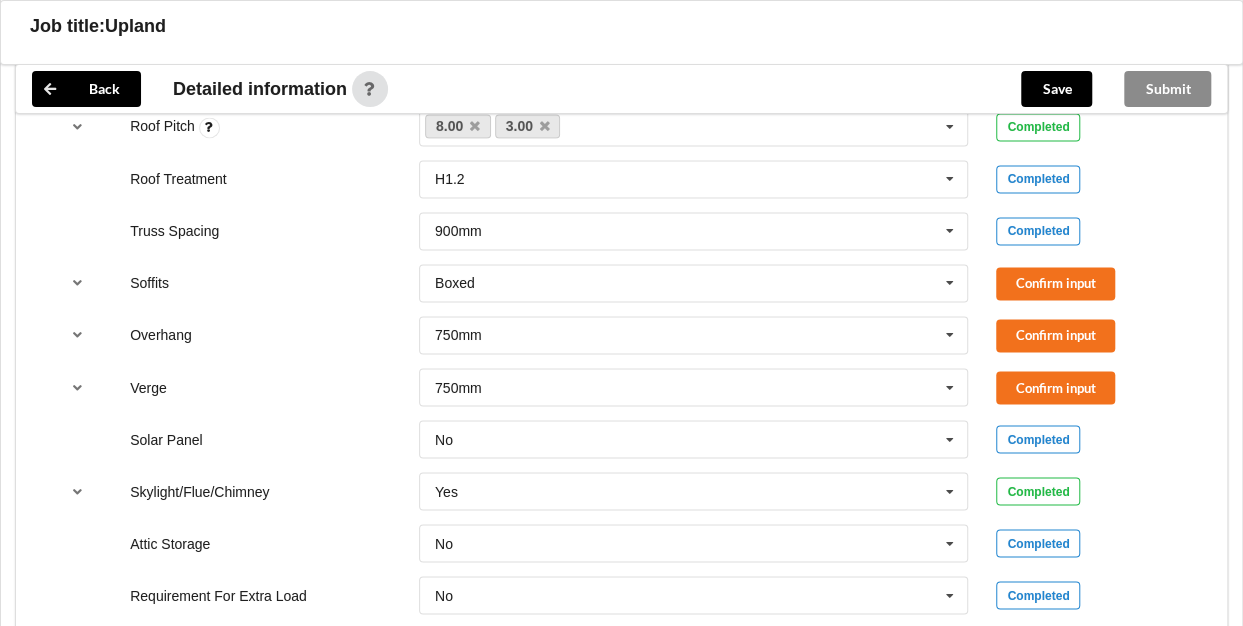 scroll, scrollTop: 1484, scrollLeft: 0, axis: vertical 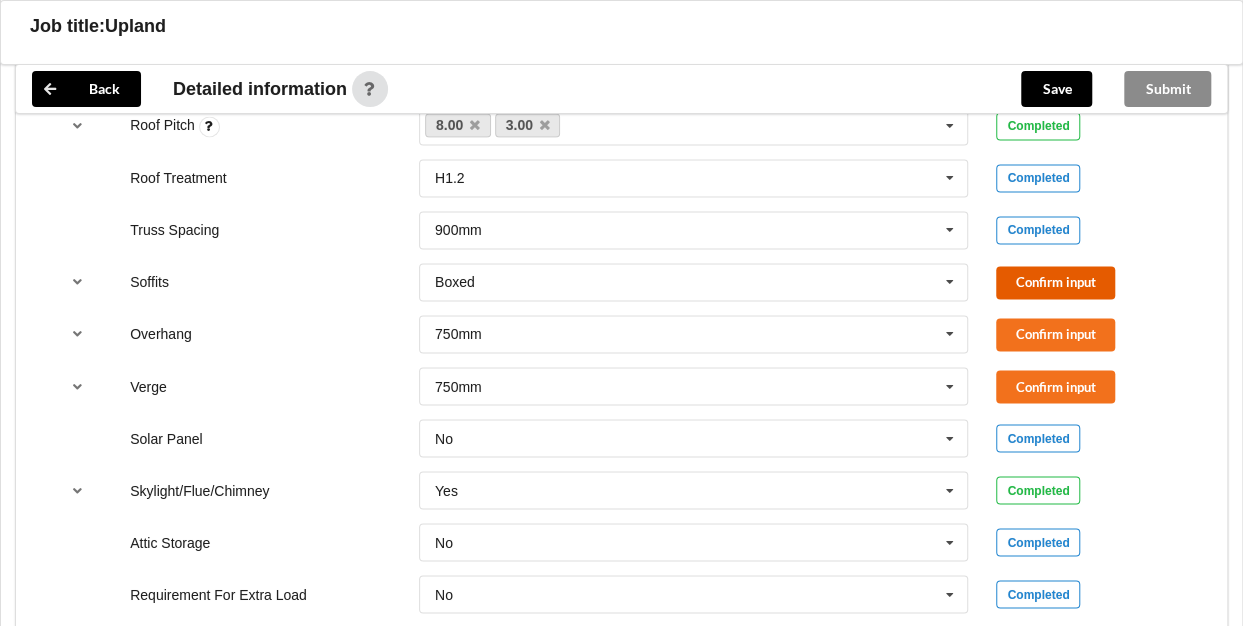 click on "Confirm input" at bounding box center (1055, 282) 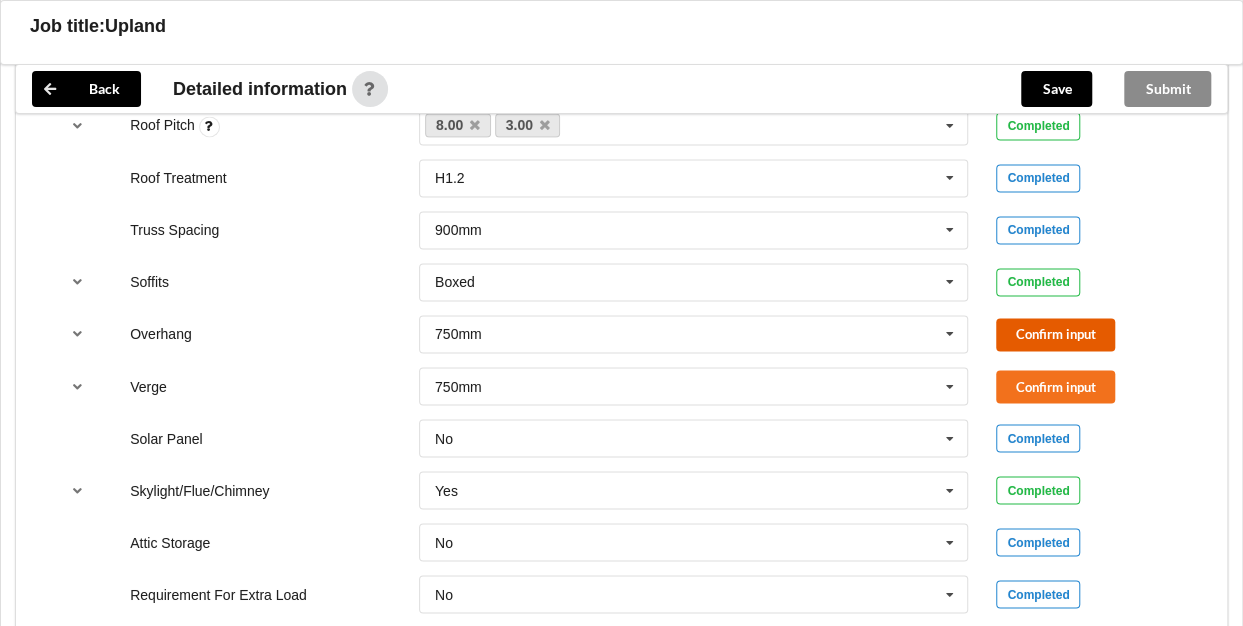 click on "Confirm input" at bounding box center (1055, 334) 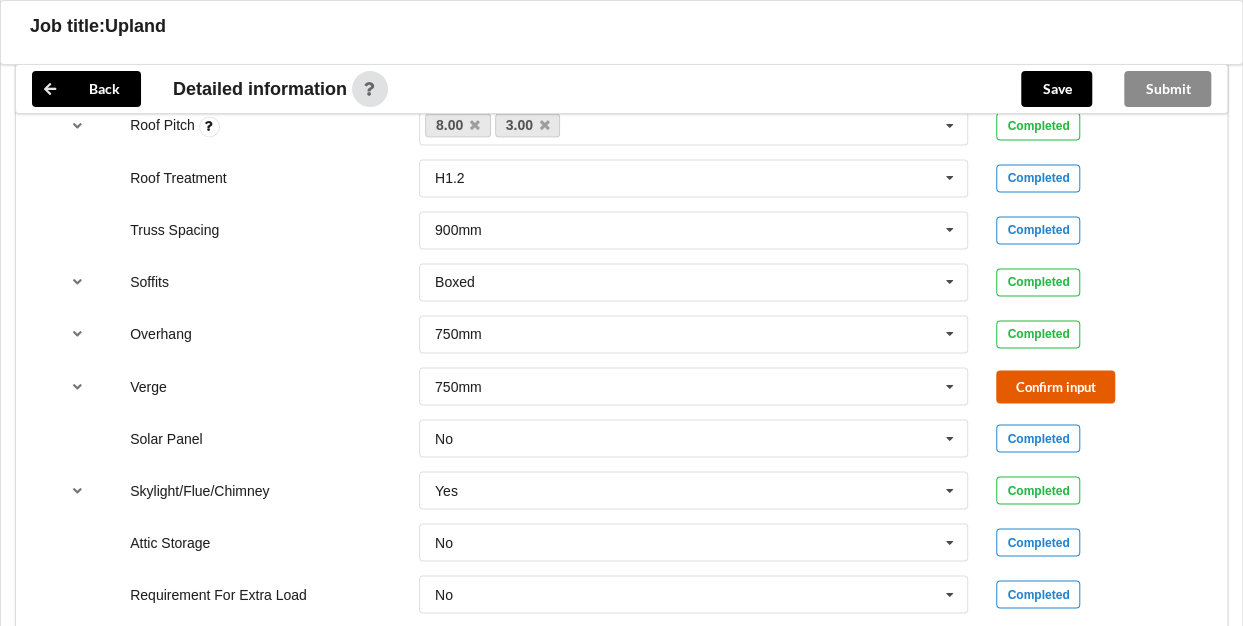 click on "Confirm input" at bounding box center (1055, 386) 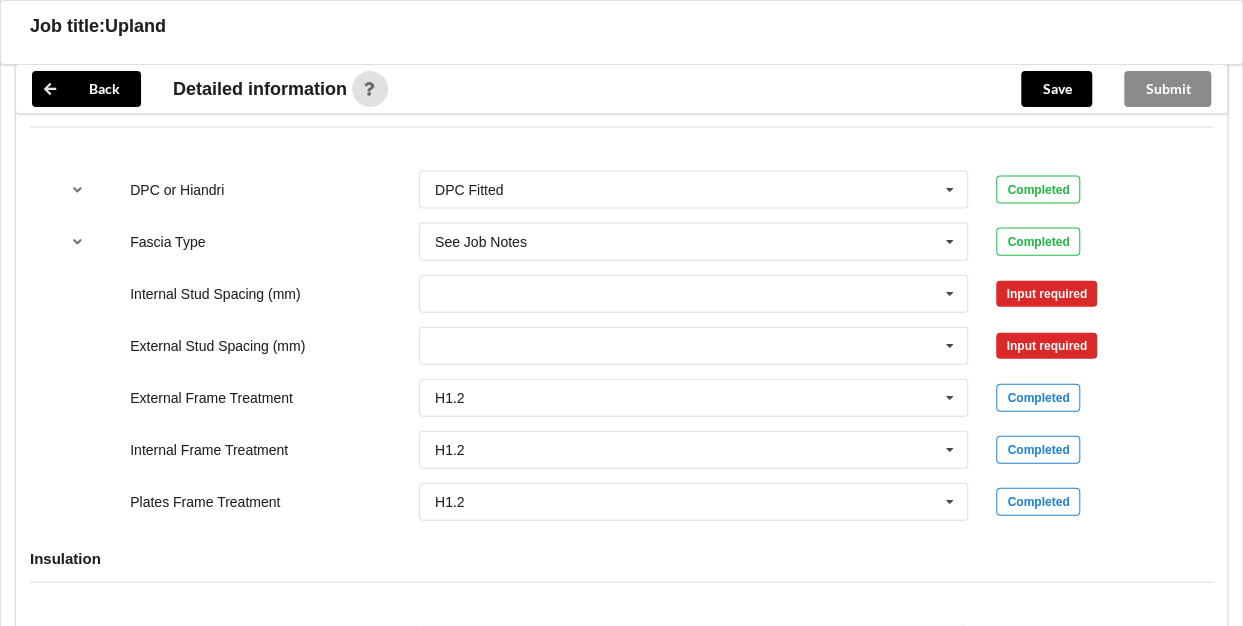 scroll, scrollTop: 2085, scrollLeft: 0, axis: vertical 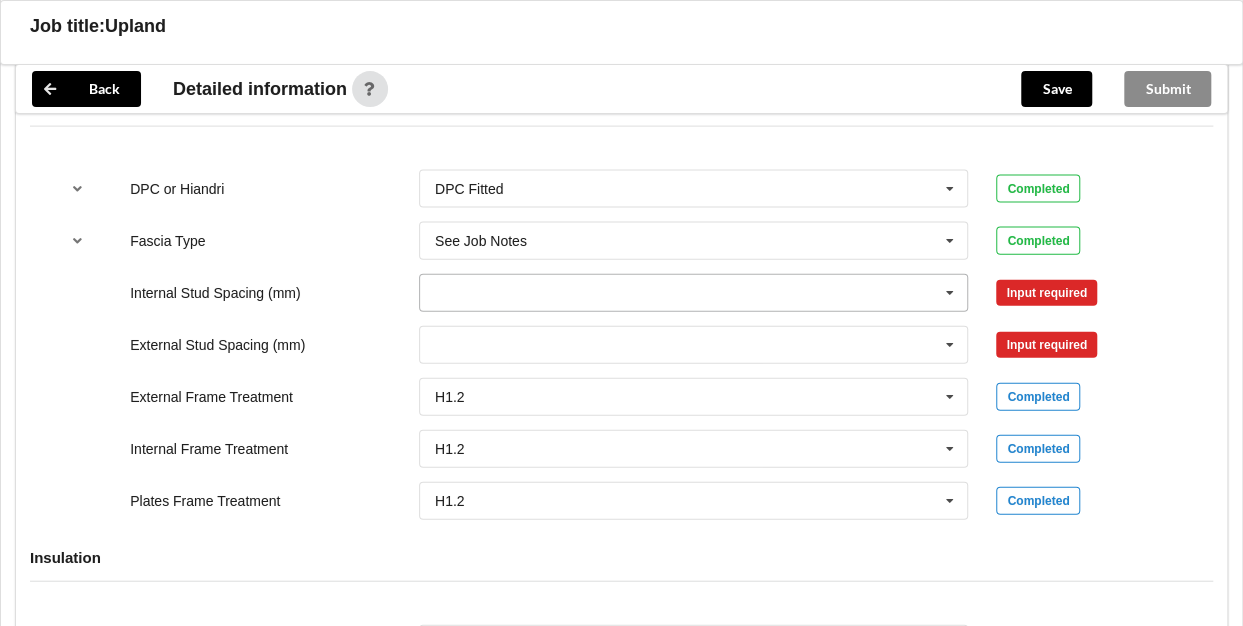 click at bounding box center (950, 293) 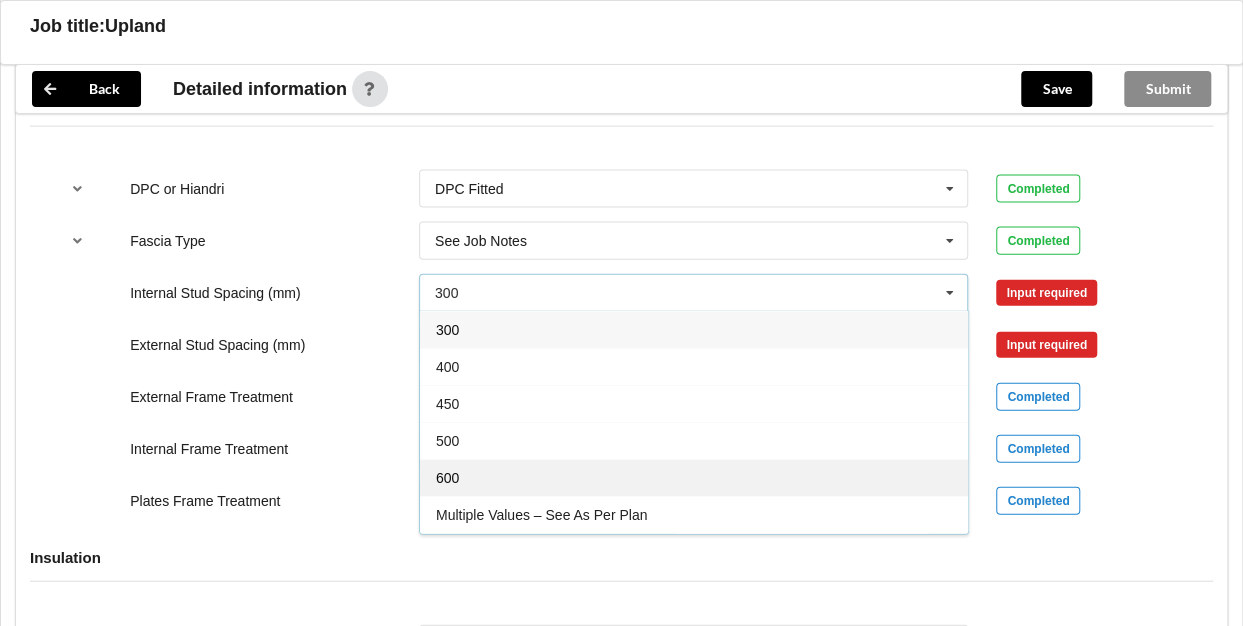 click on "600" at bounding box center (694, 477) 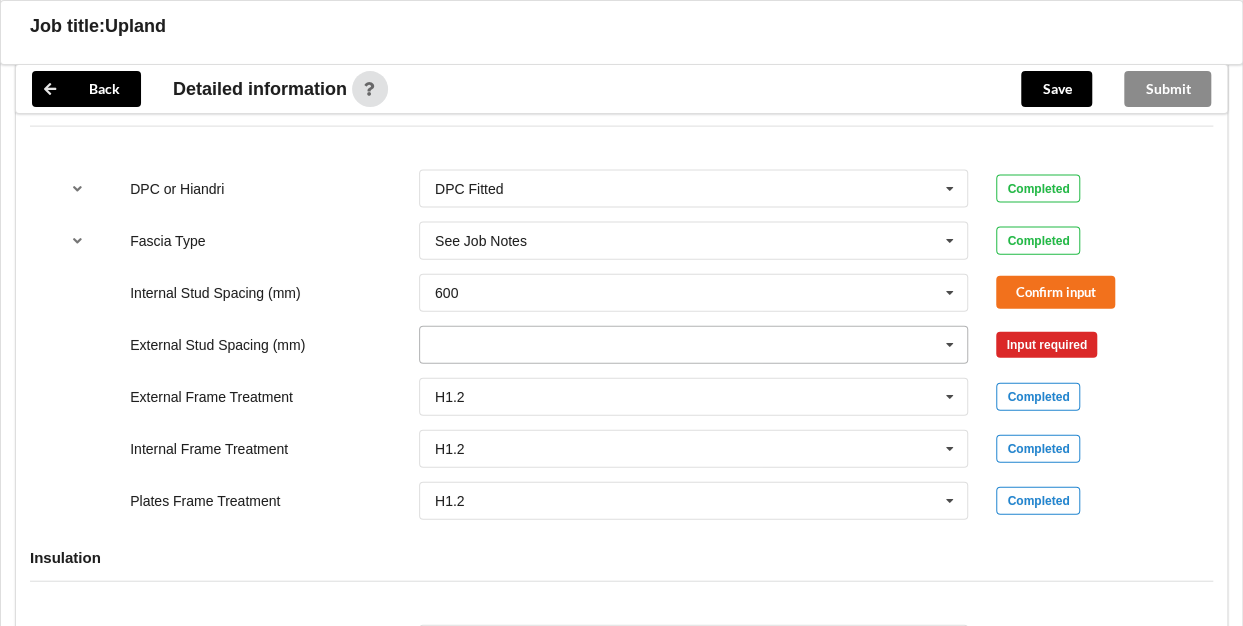 click at bounding box center [695, 345] 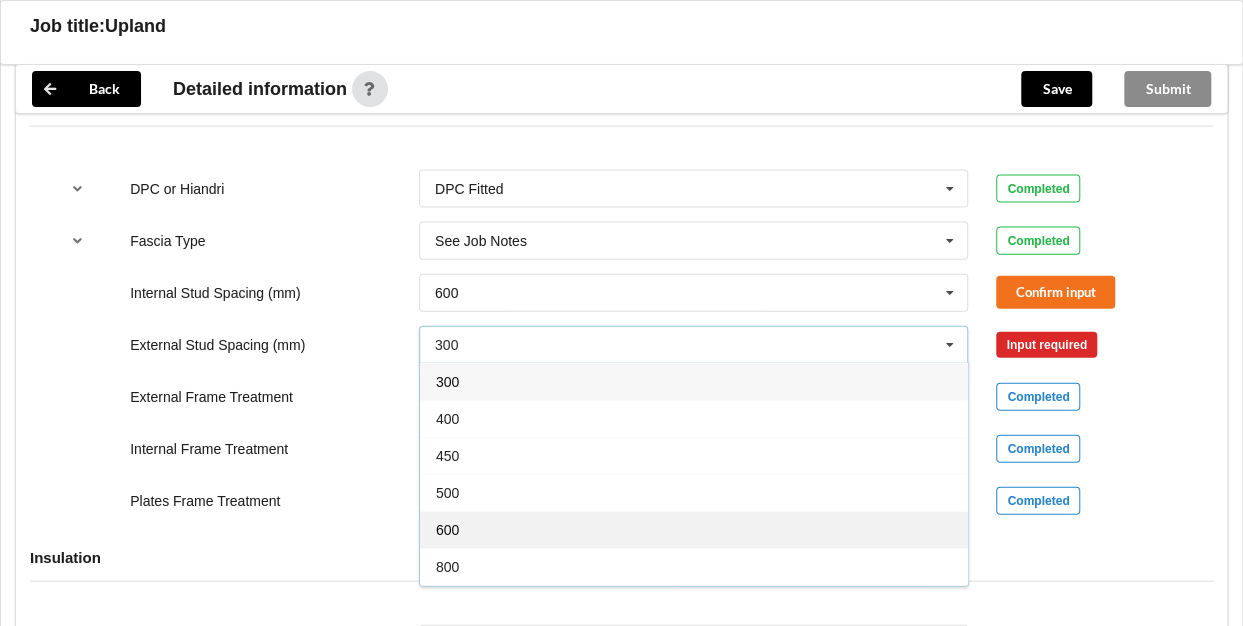 click on "600" at bounding box center [694, 529] 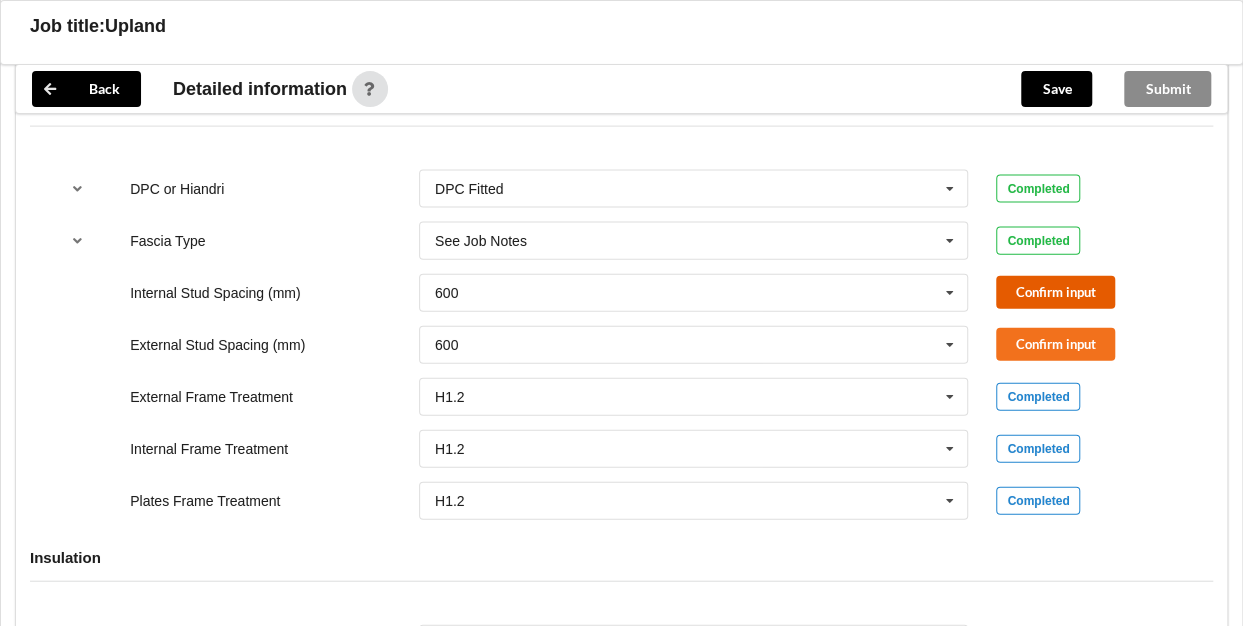 click on "Confirm input" at bounding box center [1055, 292] 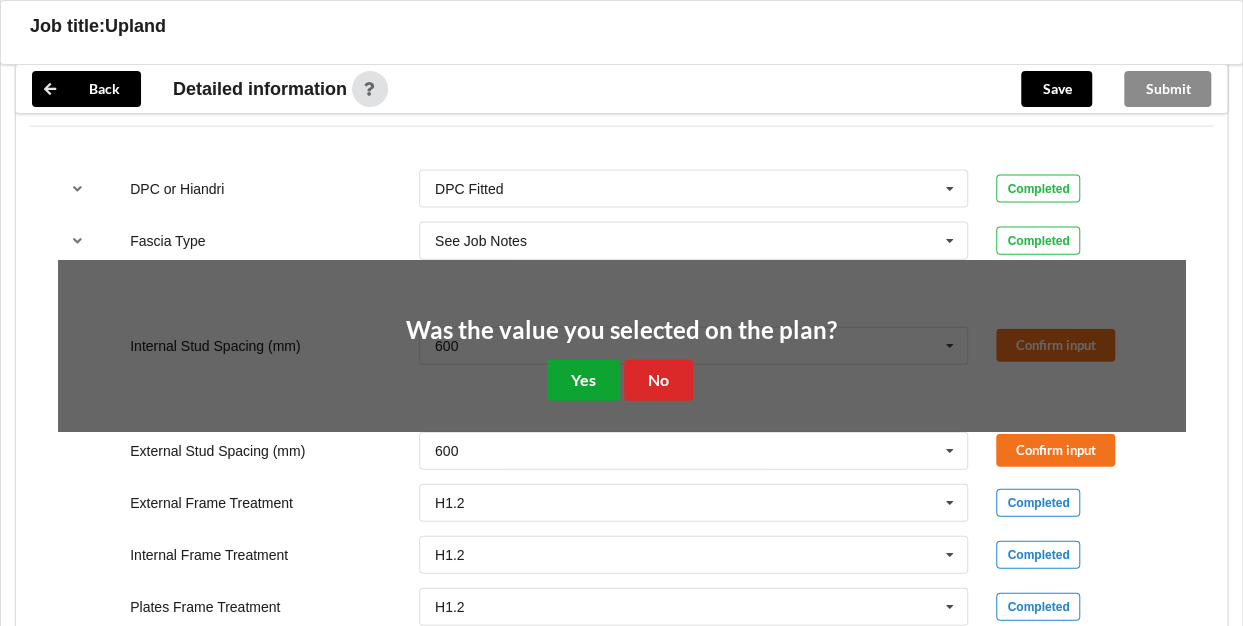 click on "Yes" at bounding box center [583, 380] 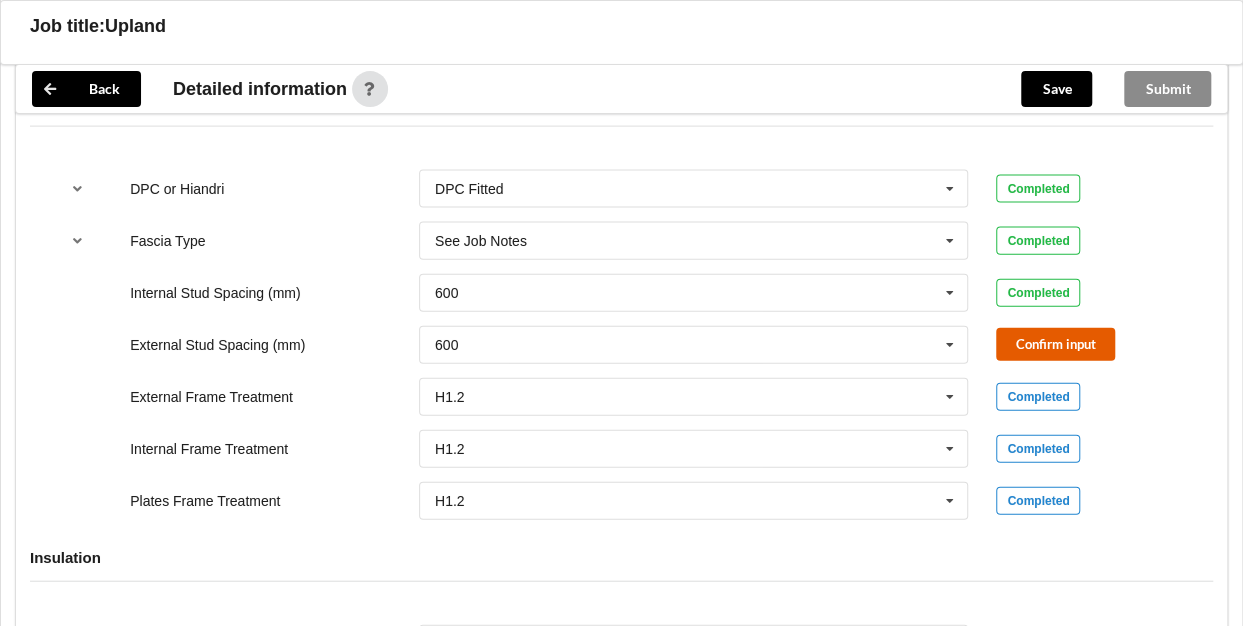 click on "Confirm input" at bounding box center (1055, 344) 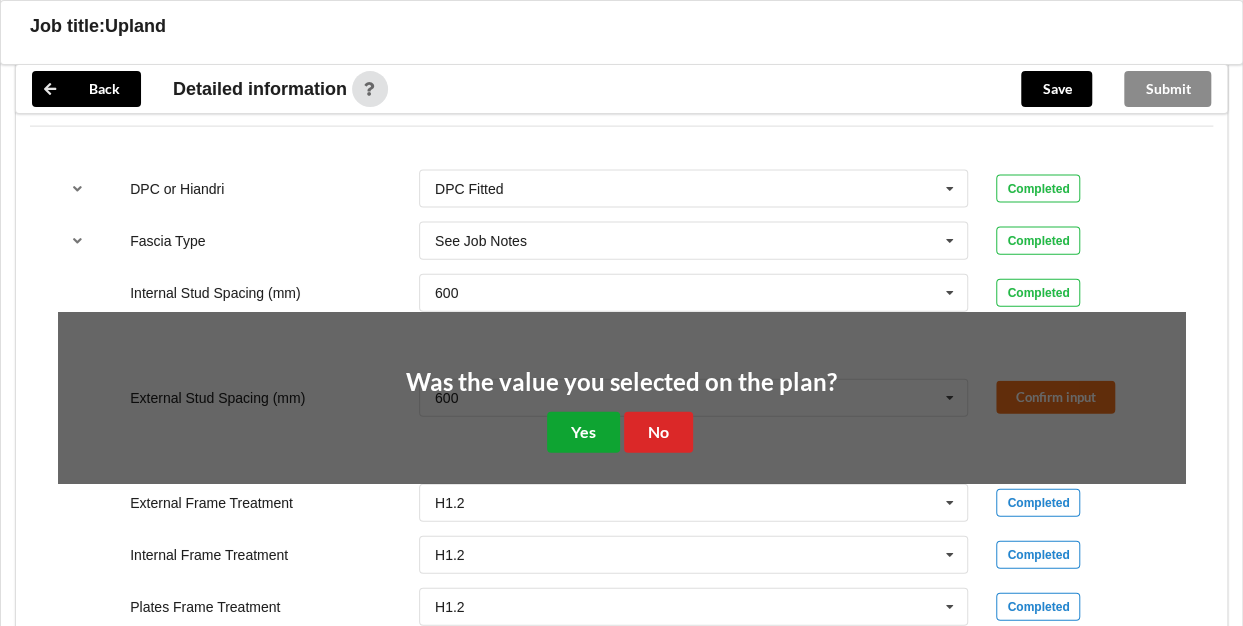 click on "Yes" at bounding box center (583, 432) 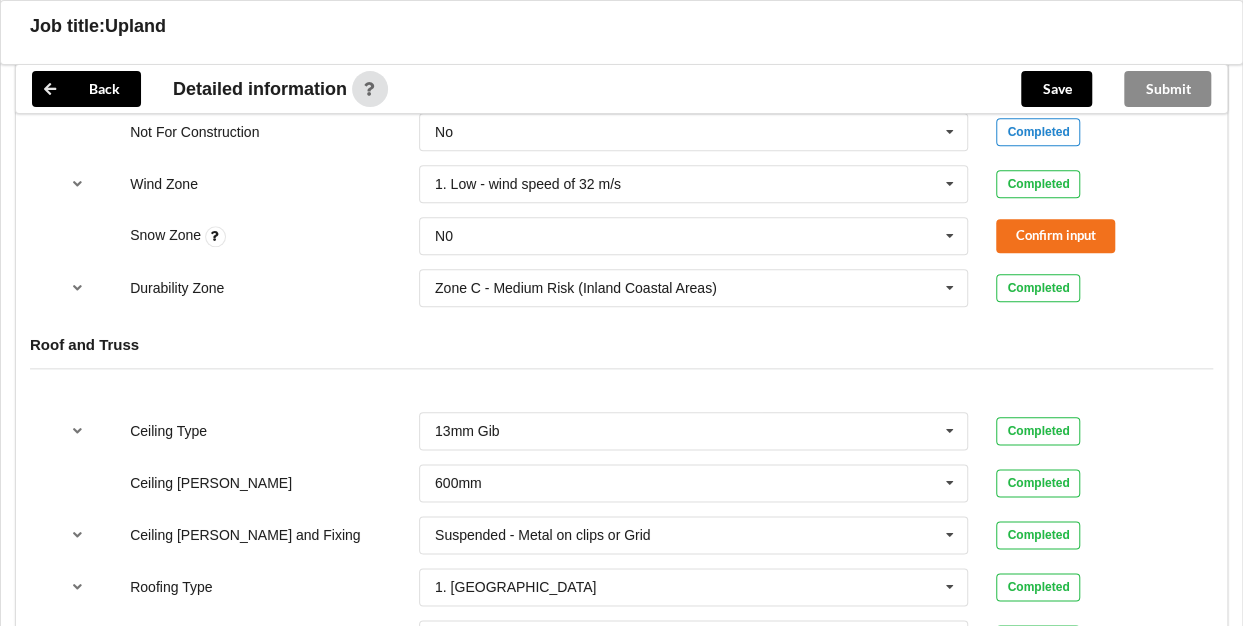 scroll, scrollTop: 972, scrollLeft: 0, axis: vertical 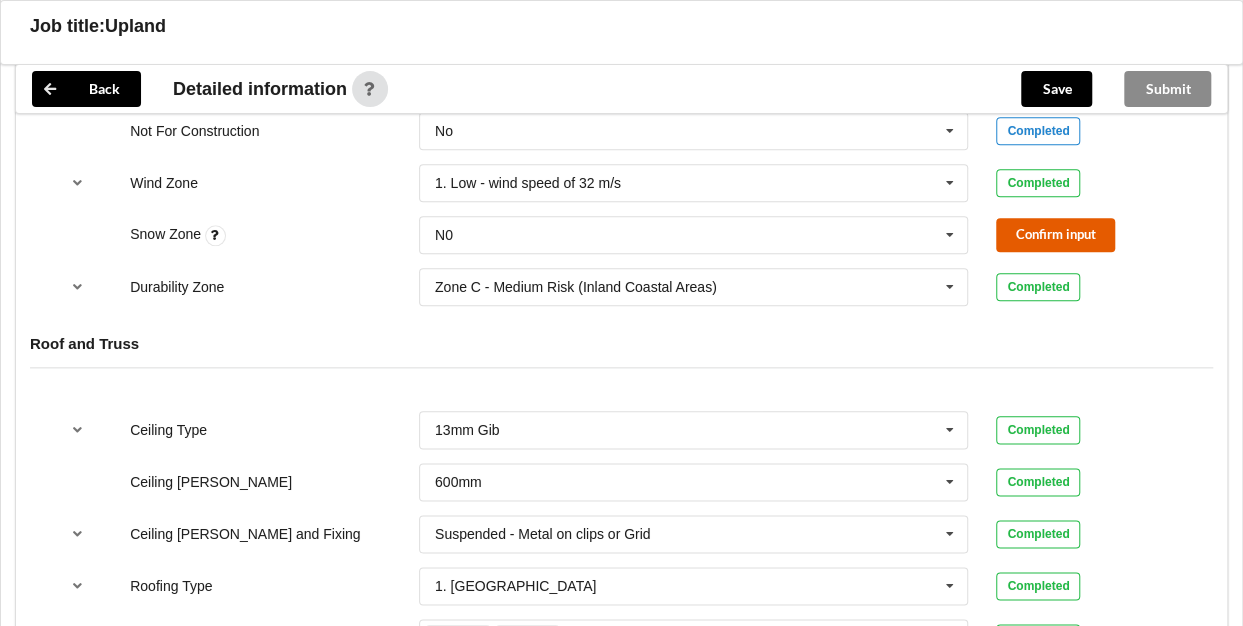 click on "Confirm input" at bounding box center (1055, 234) 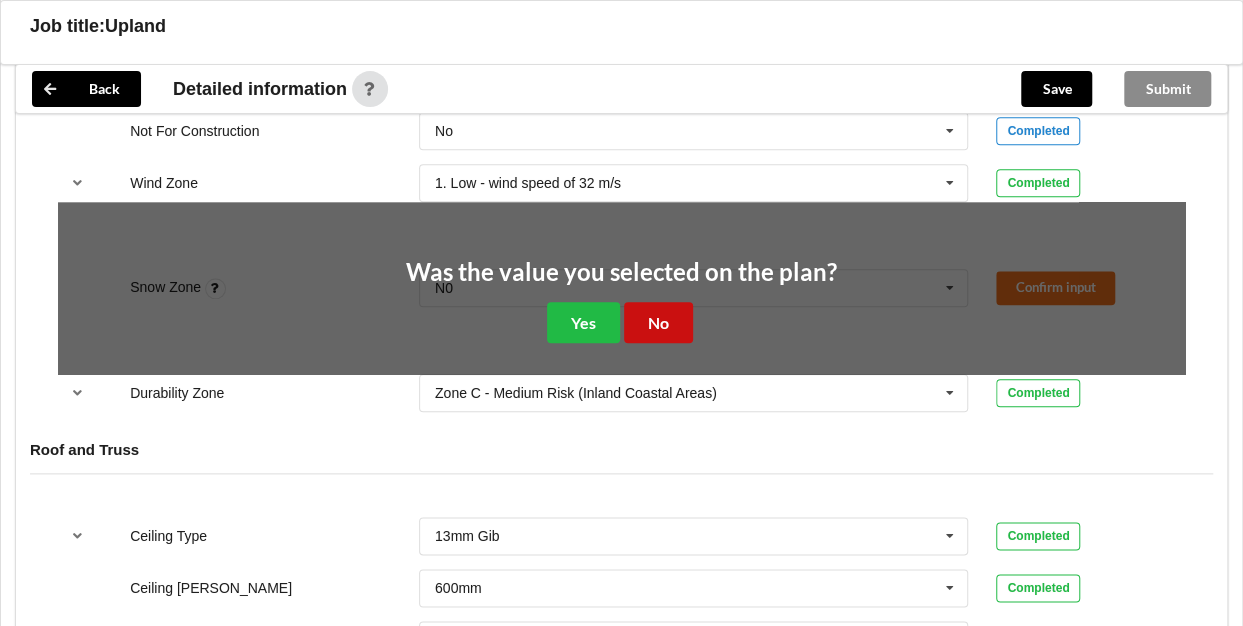 click on "No" at bounding box center (658, 322) 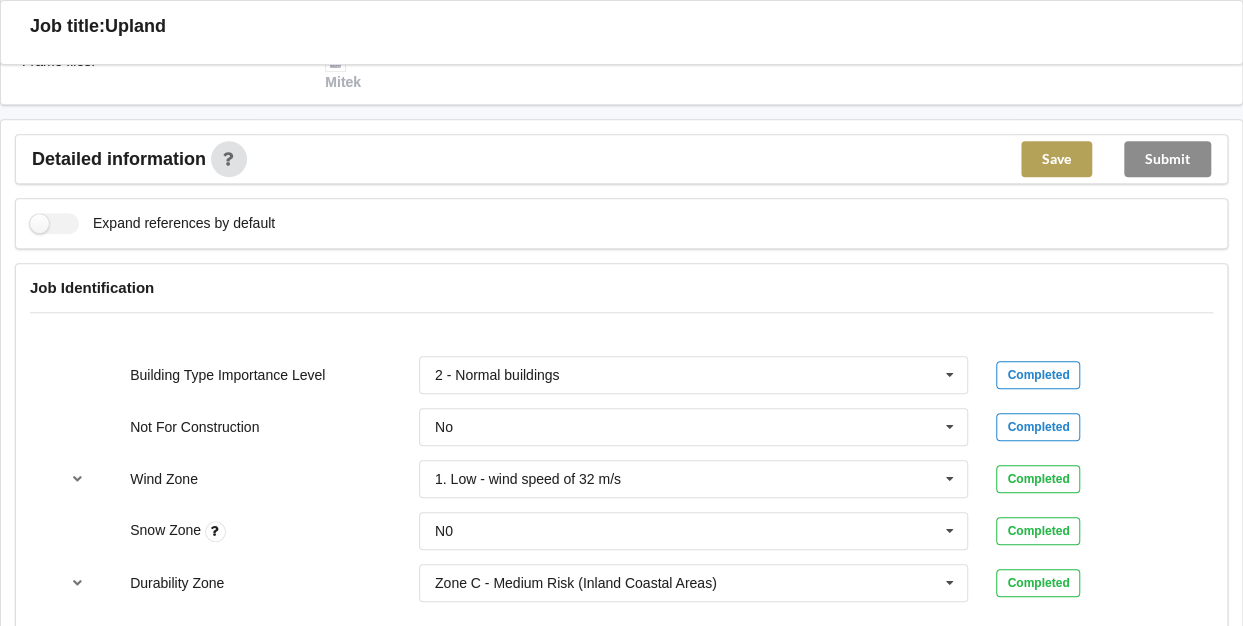 click on "Save" at bounding box center (1056, 159) 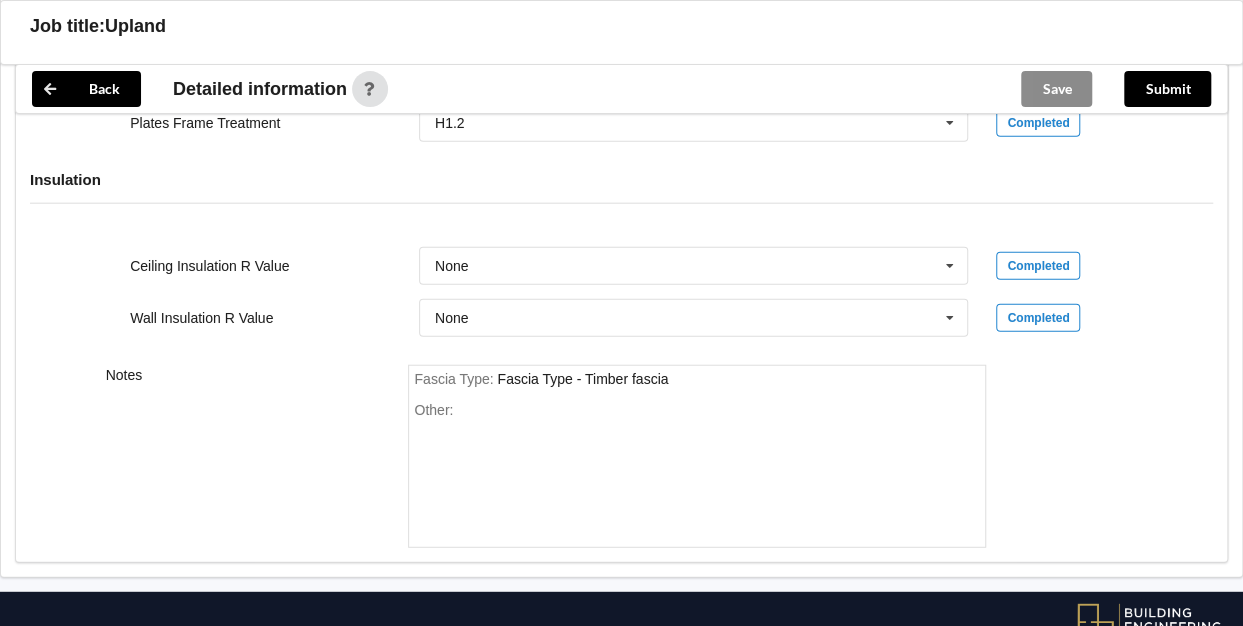 scroll, scrollTop: 2369, scrollLeft: 0, axis: vertical 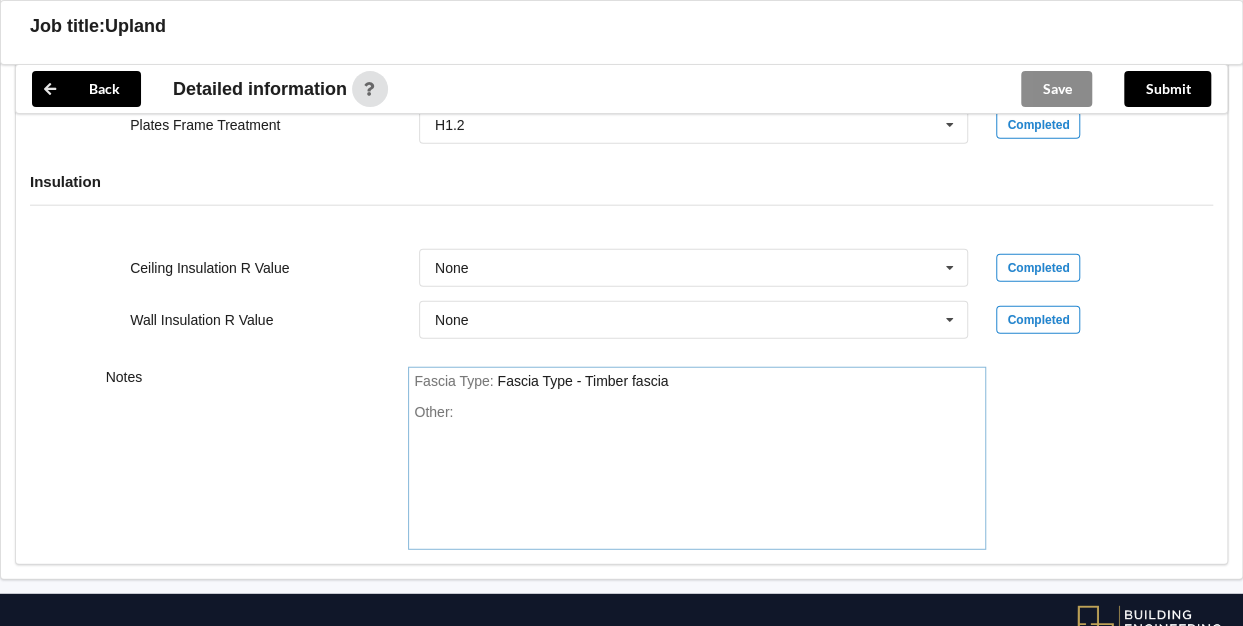 click on "Other:" at bounding box center (697, 474) 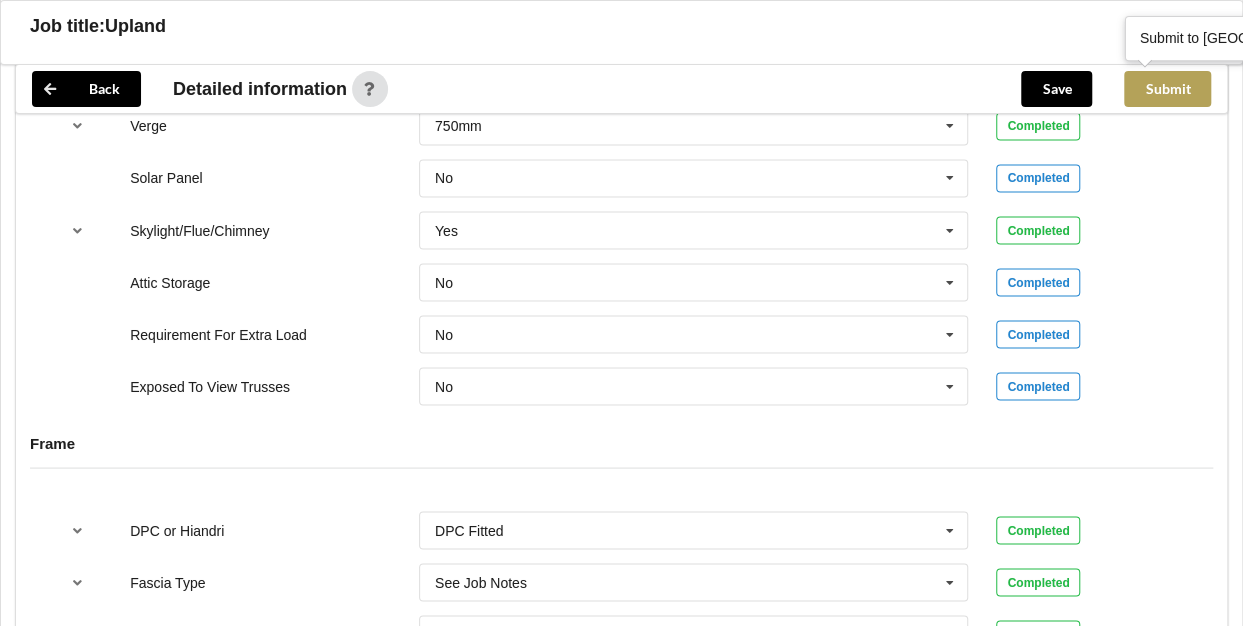 click on "Submit" at bounding box center (1167, 89) 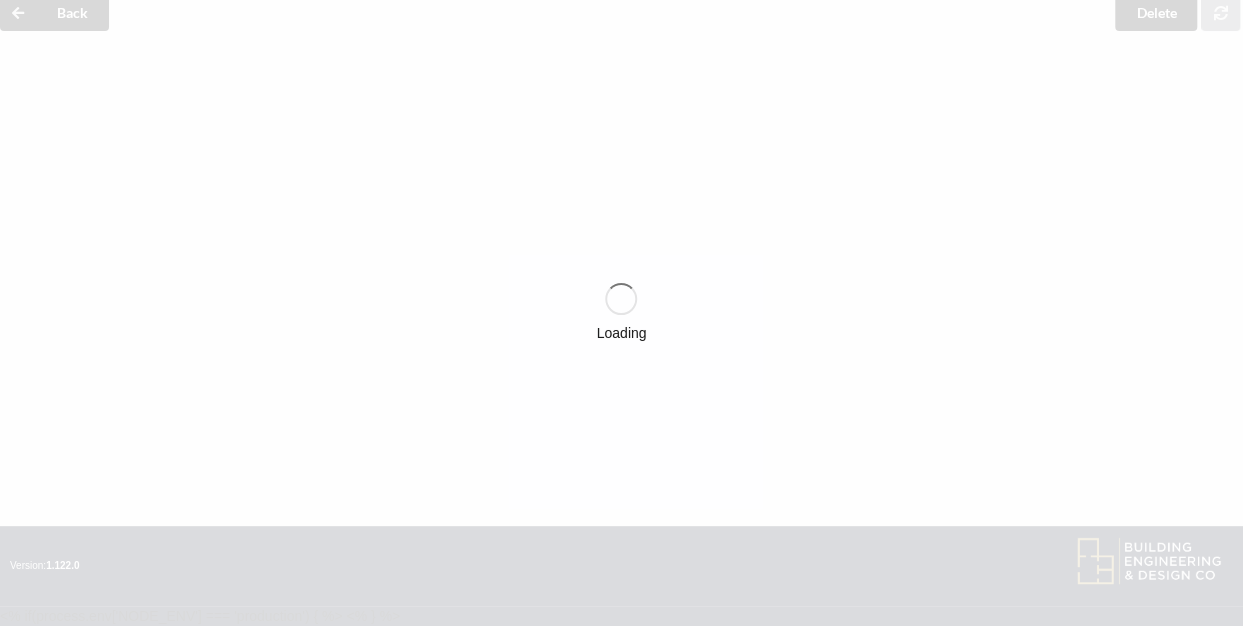 scroll, scrollTop: 1652, scrollLeft: 0, axis: vertical 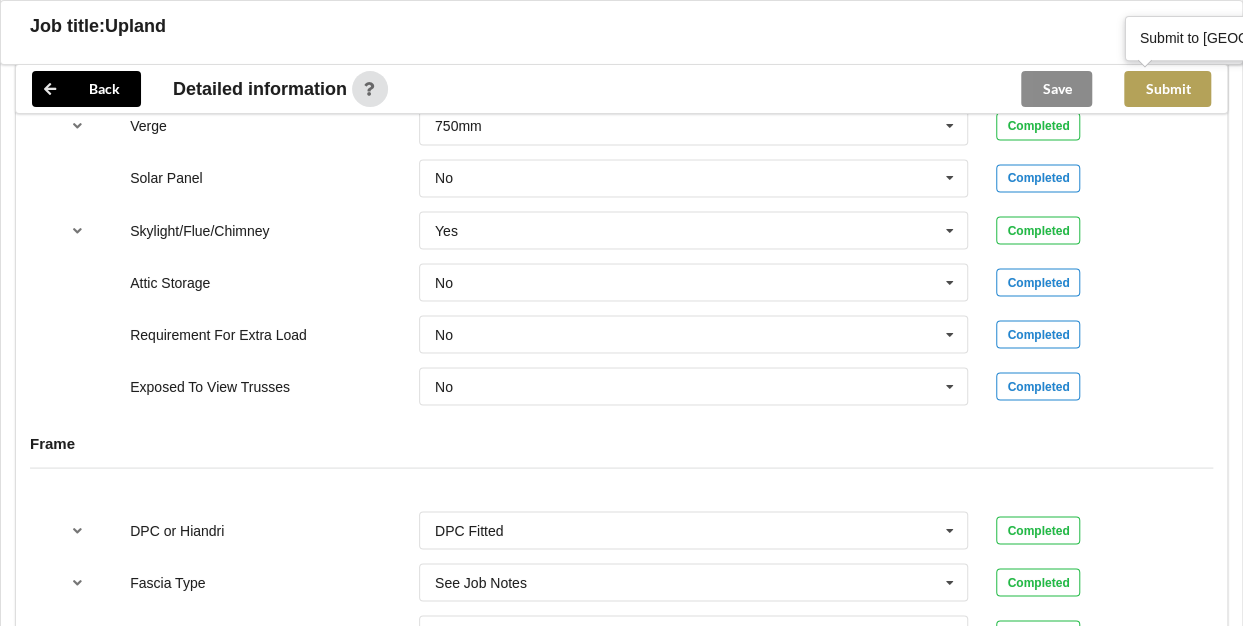 click on "Submit" at bounding box center [1167, 89] 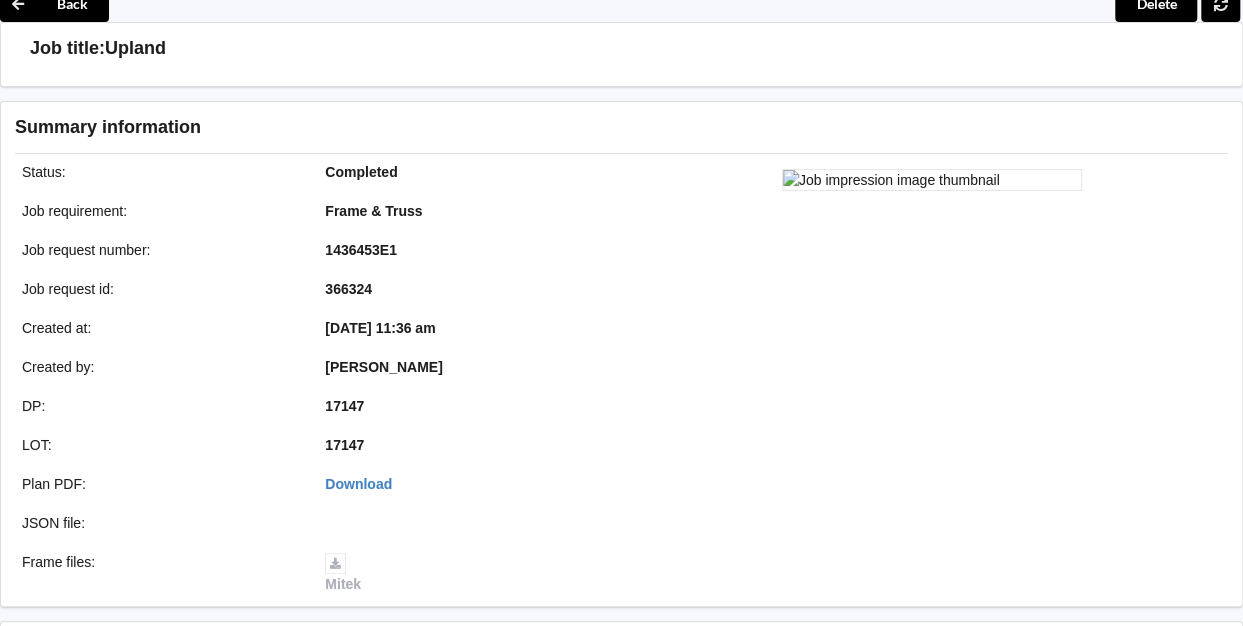 scroll, scrollTop: 0, scrollLeft: 0, axis: both 